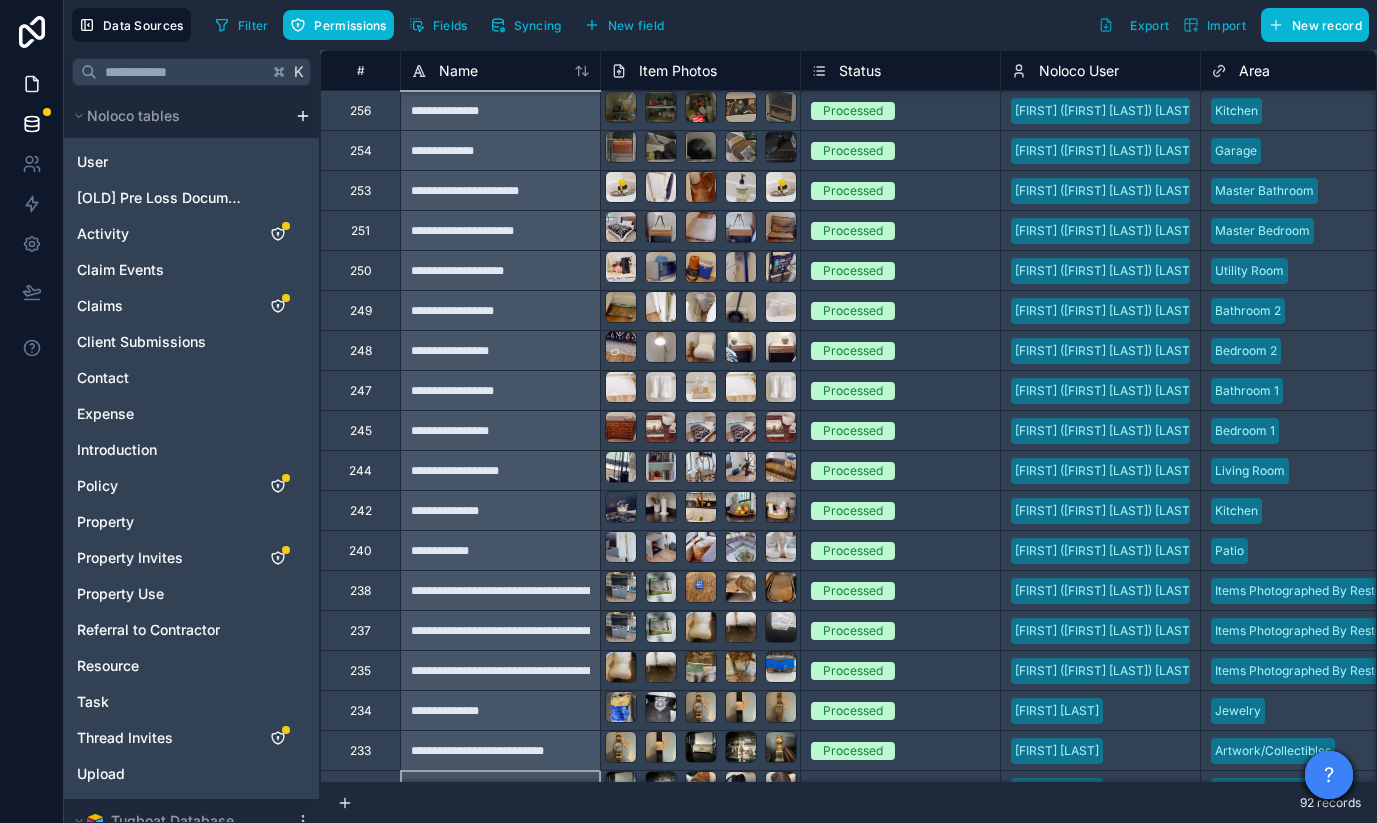 scroll, scrollTop: 0, scrollLeft: 0, axis: both 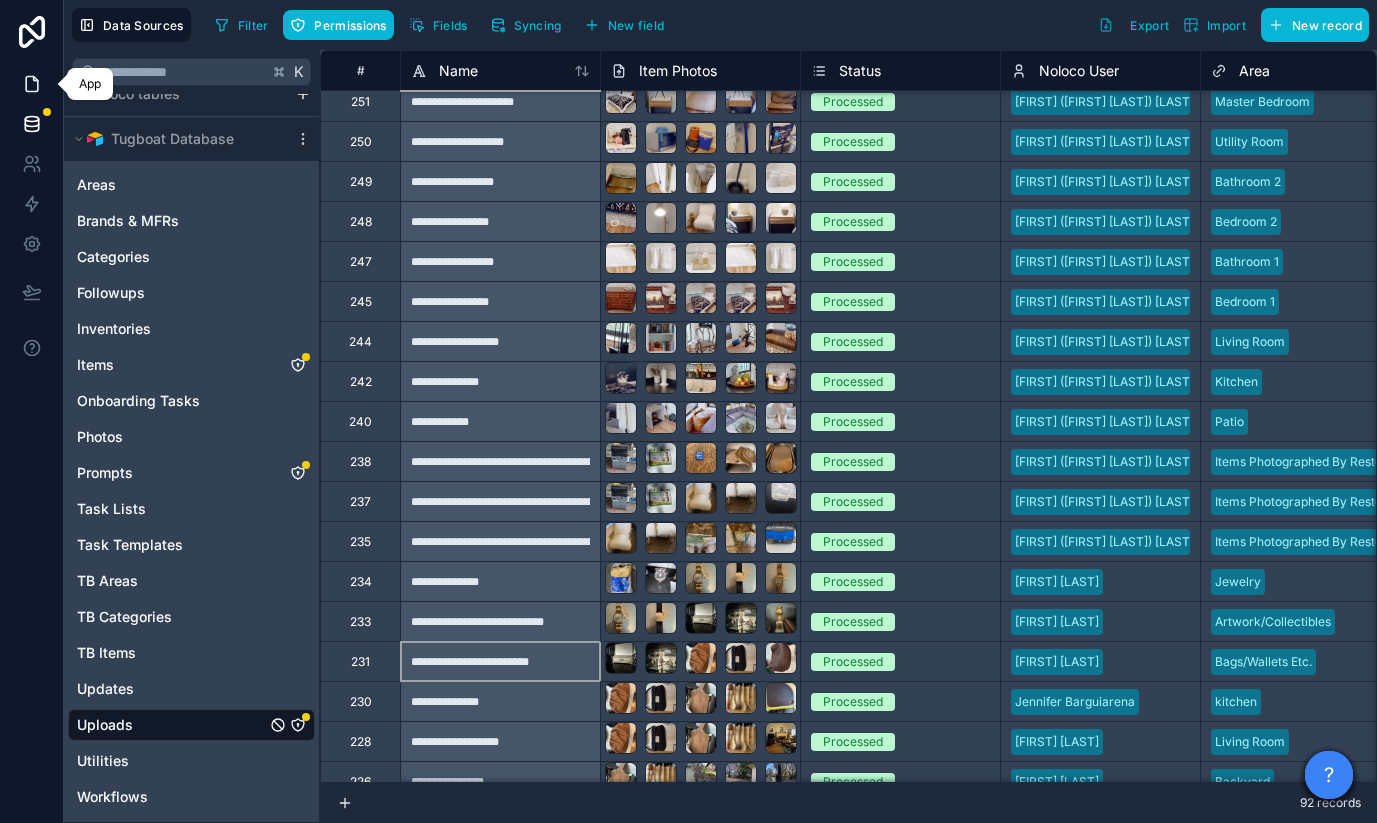 click 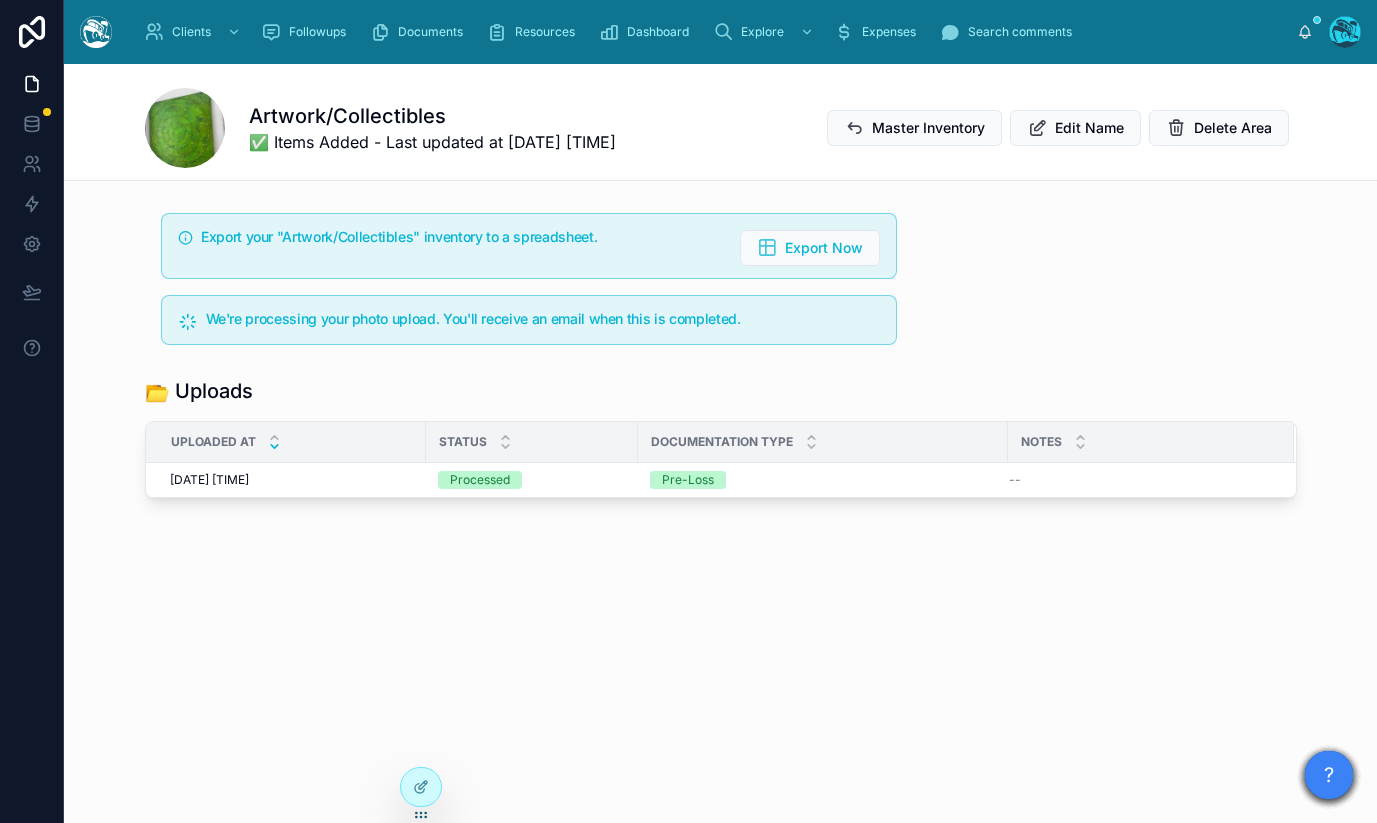 click at bounding box center (96, 32) 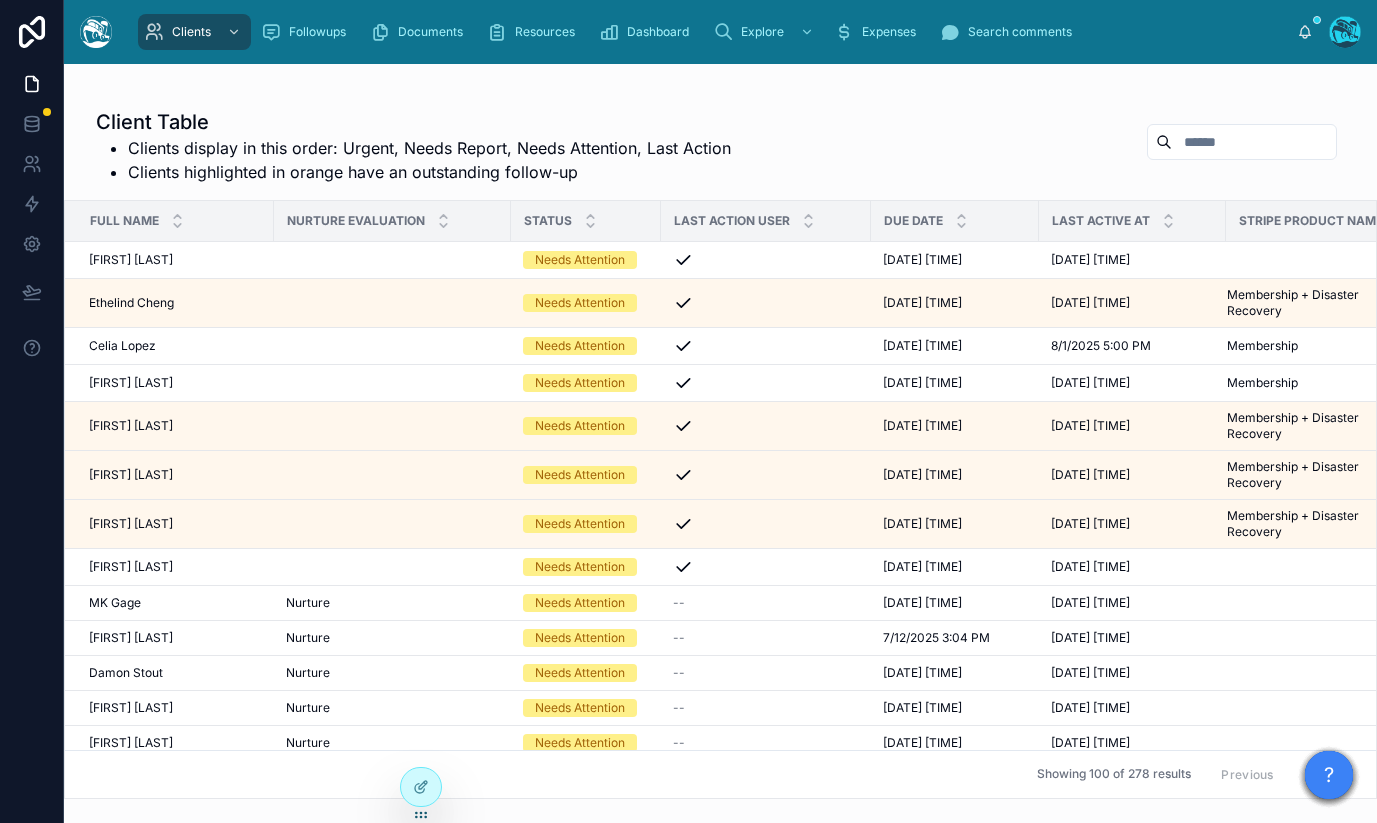 scroll, scrollTop: 0, scrollLeft: 0, axis: both 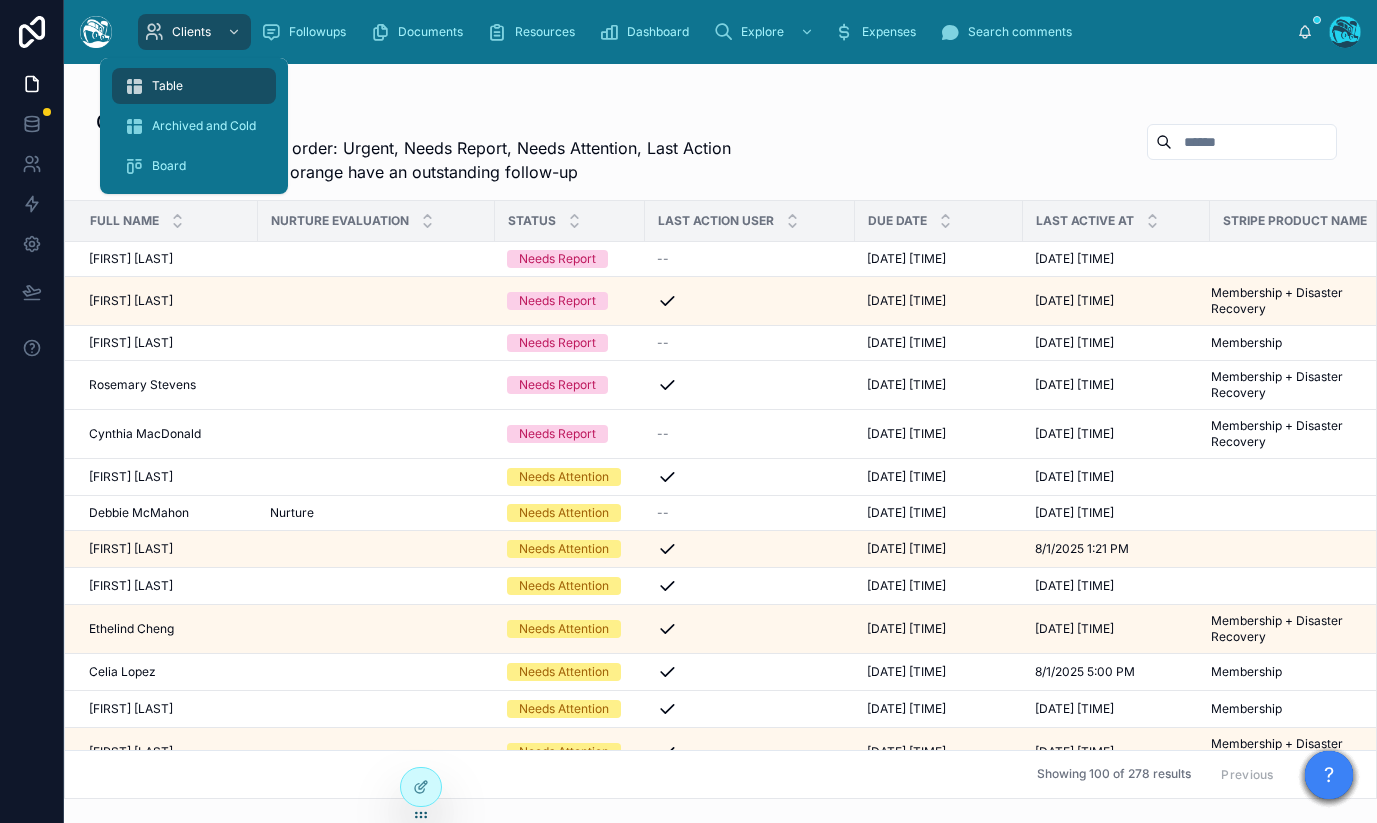 click on "Clients Followups Documents Resources Dashboard Explore Expenses Search comments" at bounding box center (712, 32) 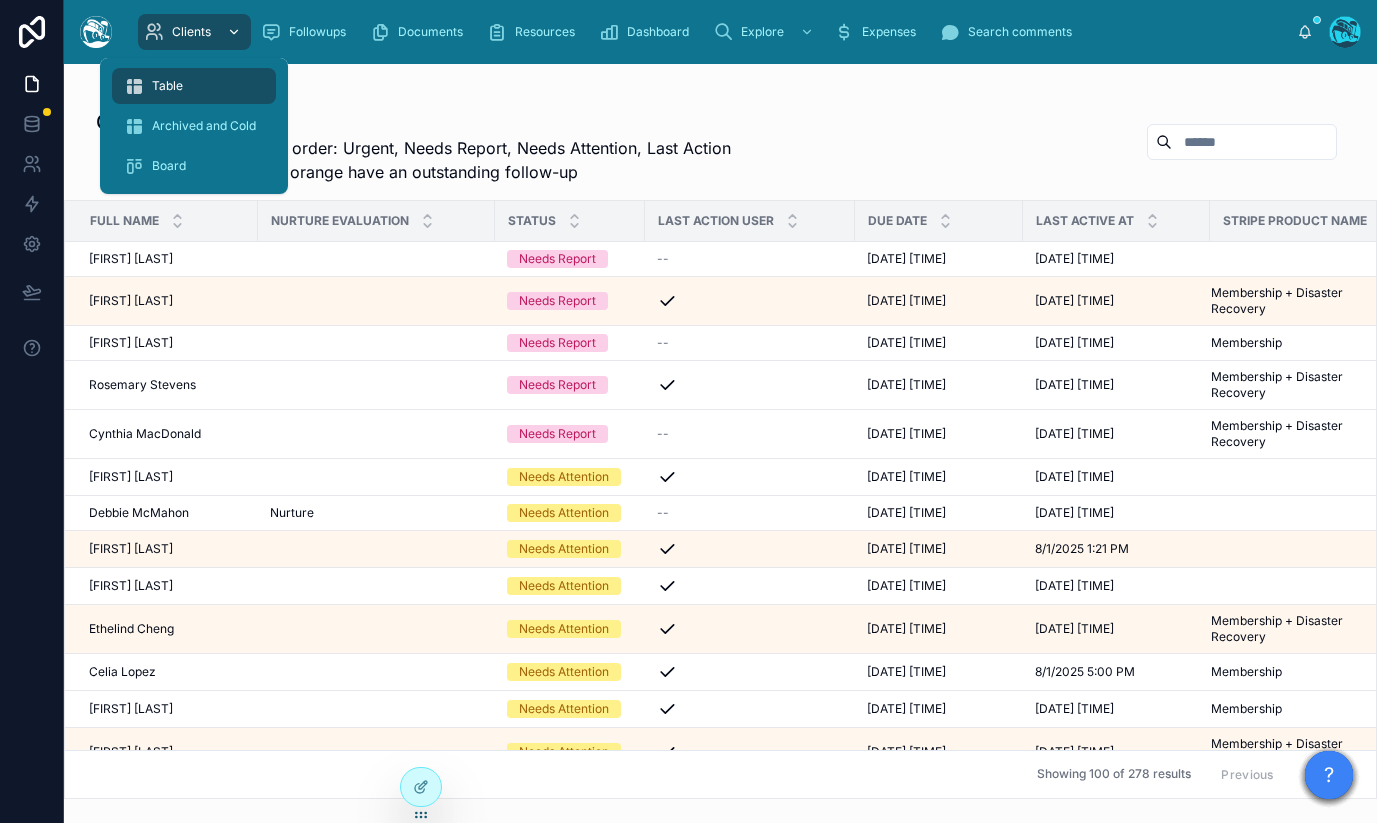 click on "Clients" at bounding box center (194, 32) 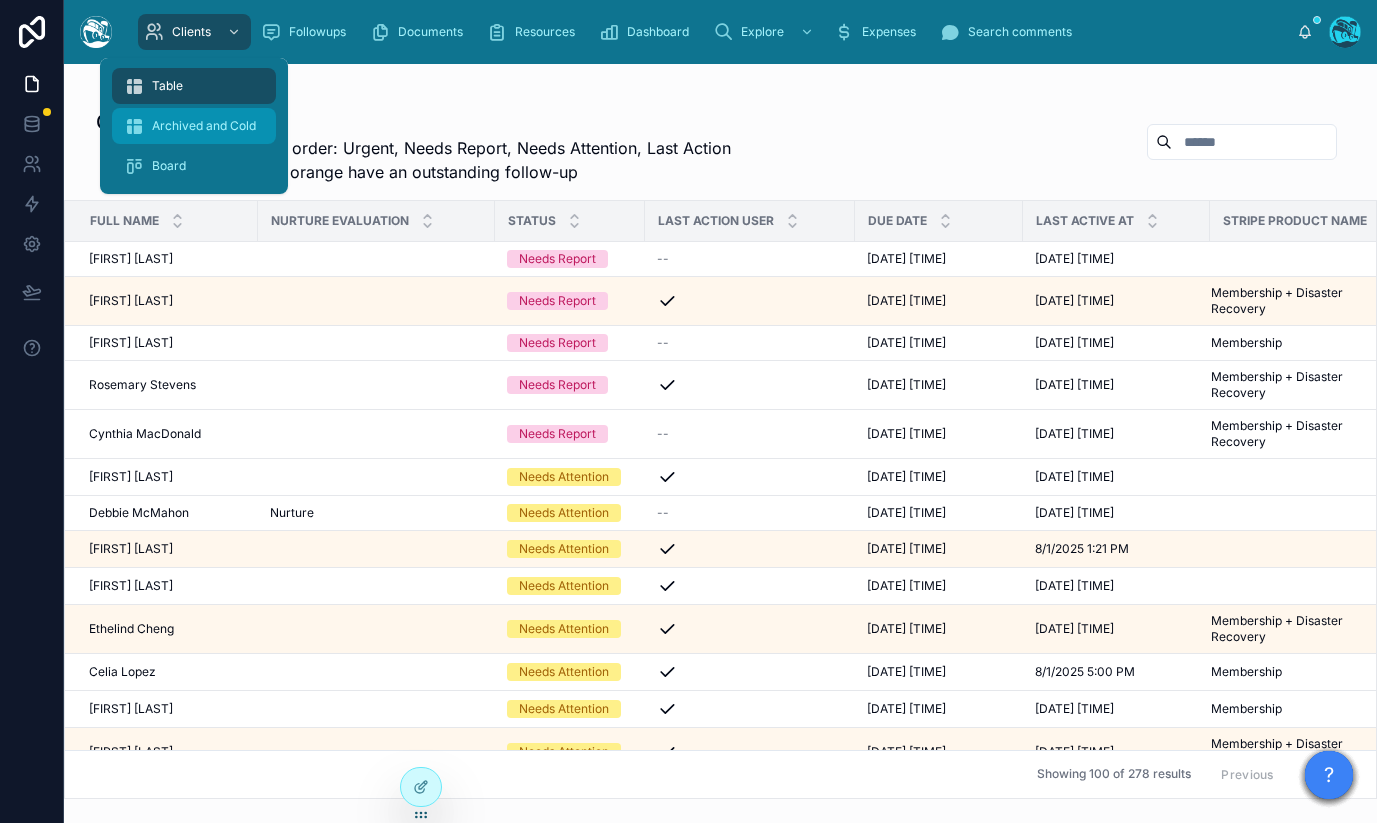 click on "Archived and Cold" at bounding box center [204, 126] 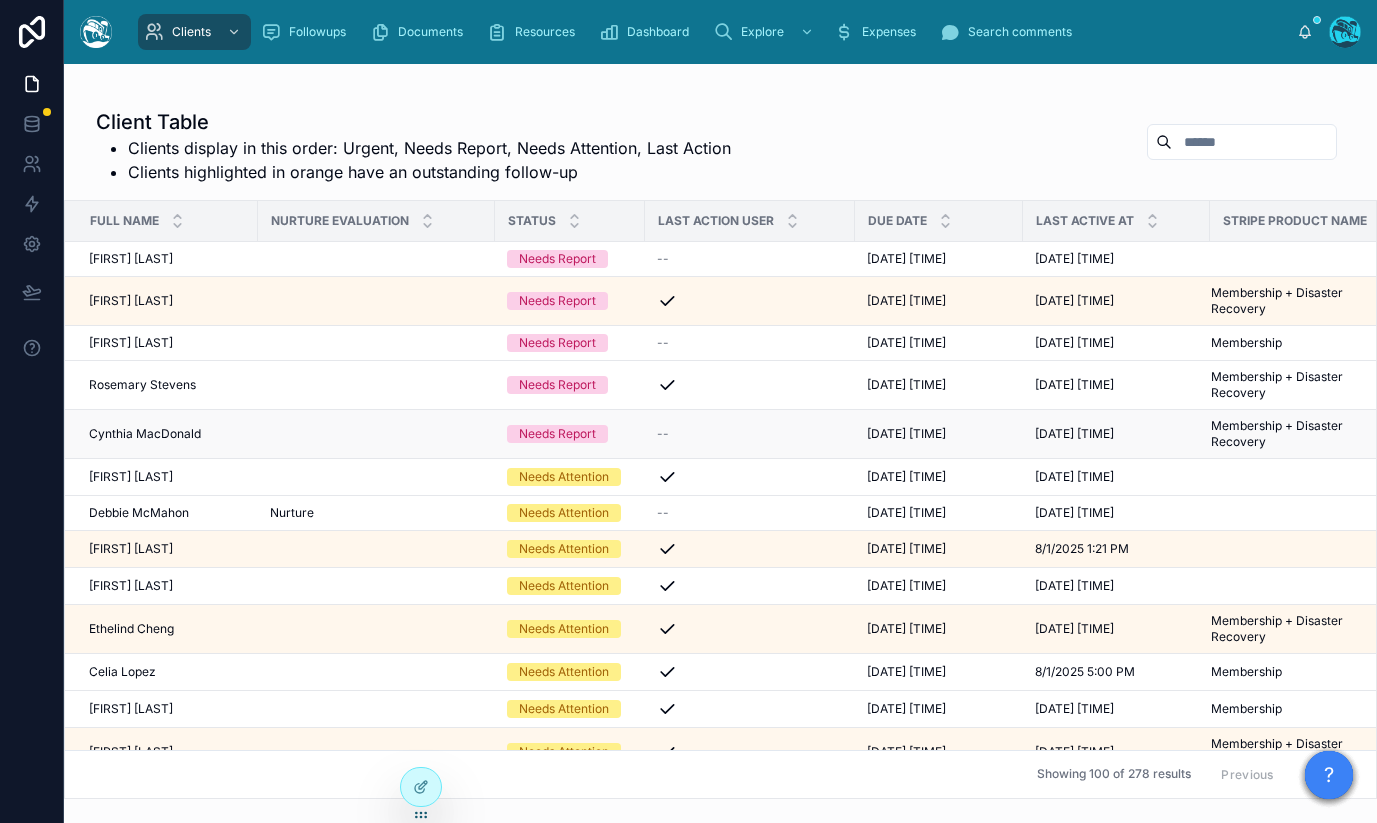 scroll, scrollTop: 0, scrollLeft: 40, axis: horizontal 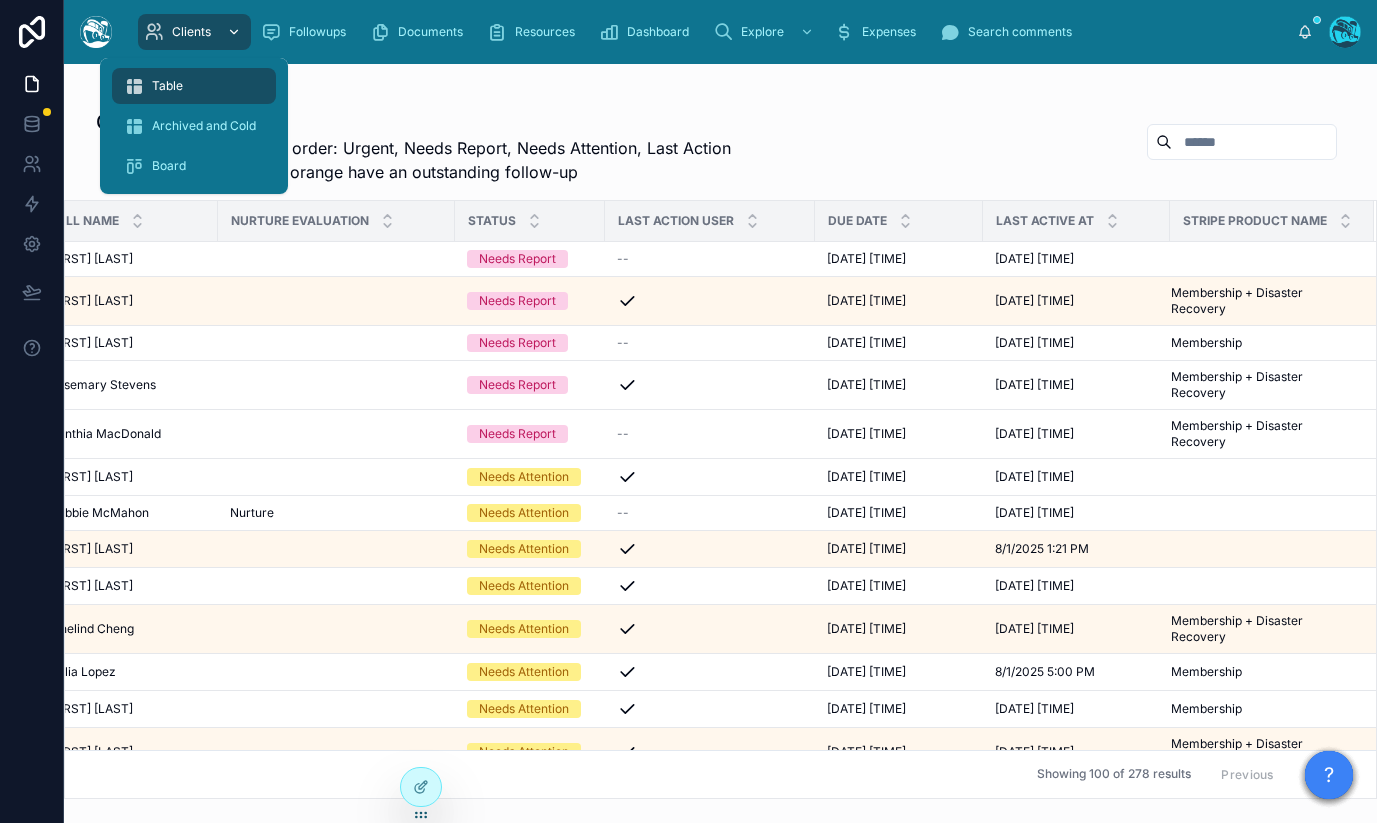 click on "Clients" at bounding box center [191, 32] 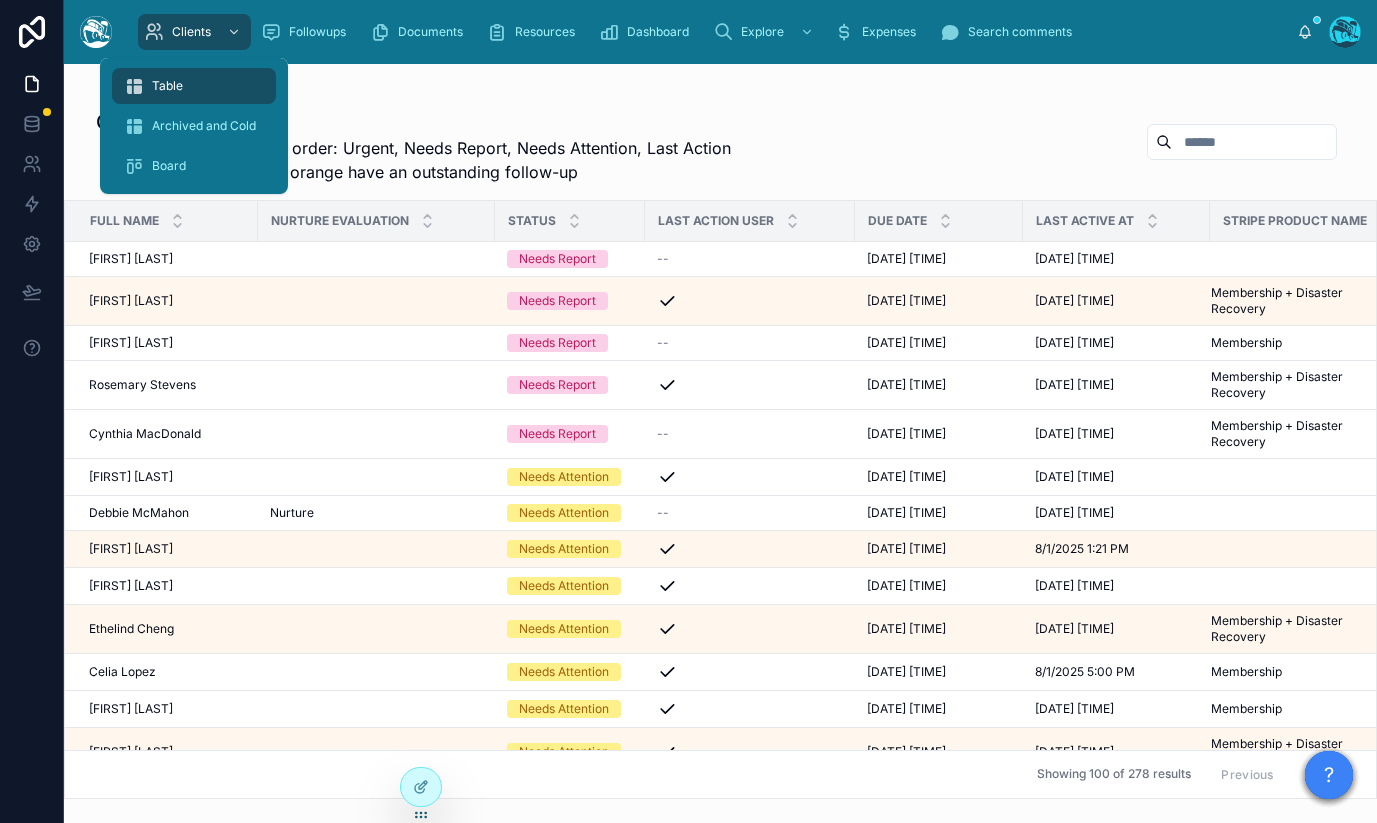 click on "Archived and Cold" at bounding box center [194, 126] 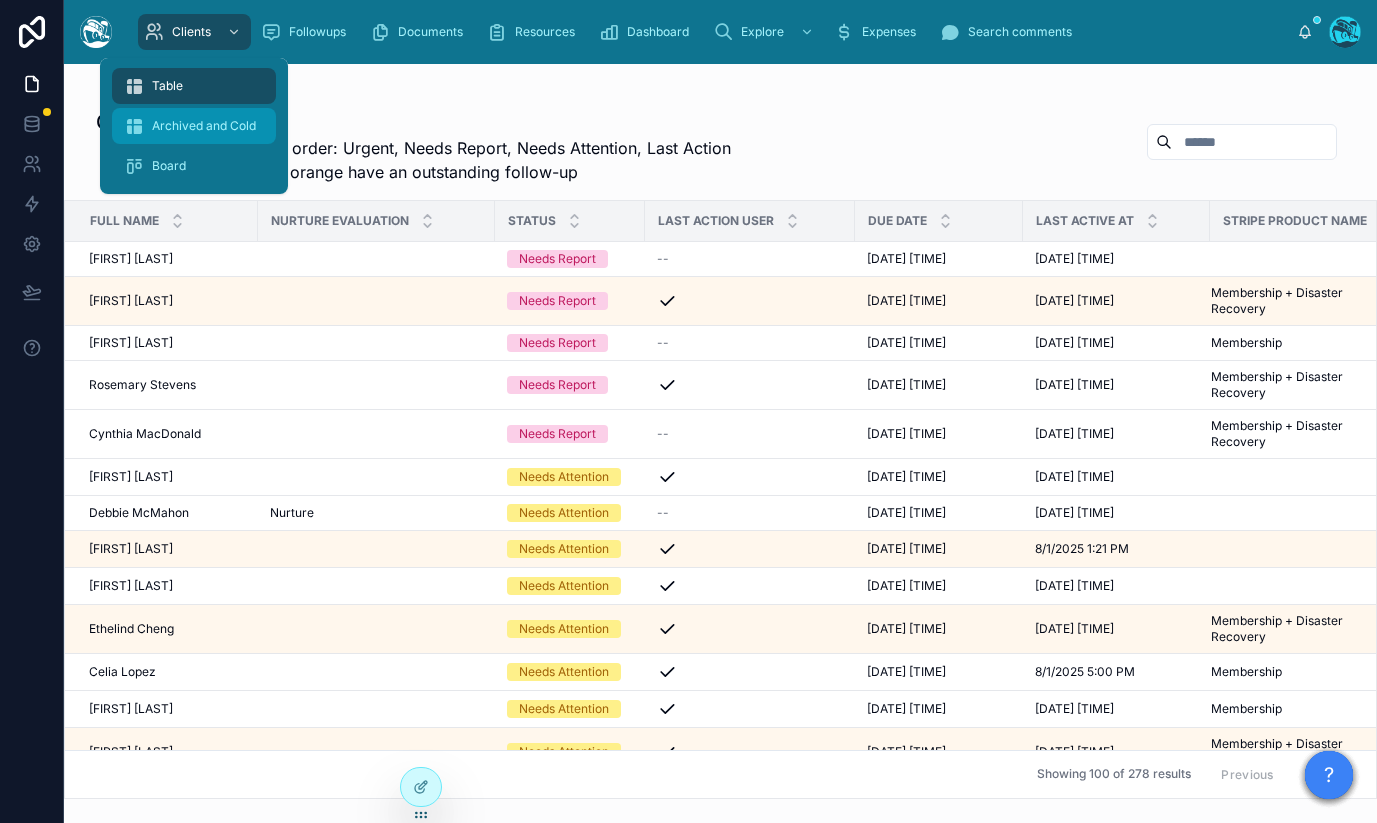 click on "Archived and Cold" at bounding box center (194, 126) 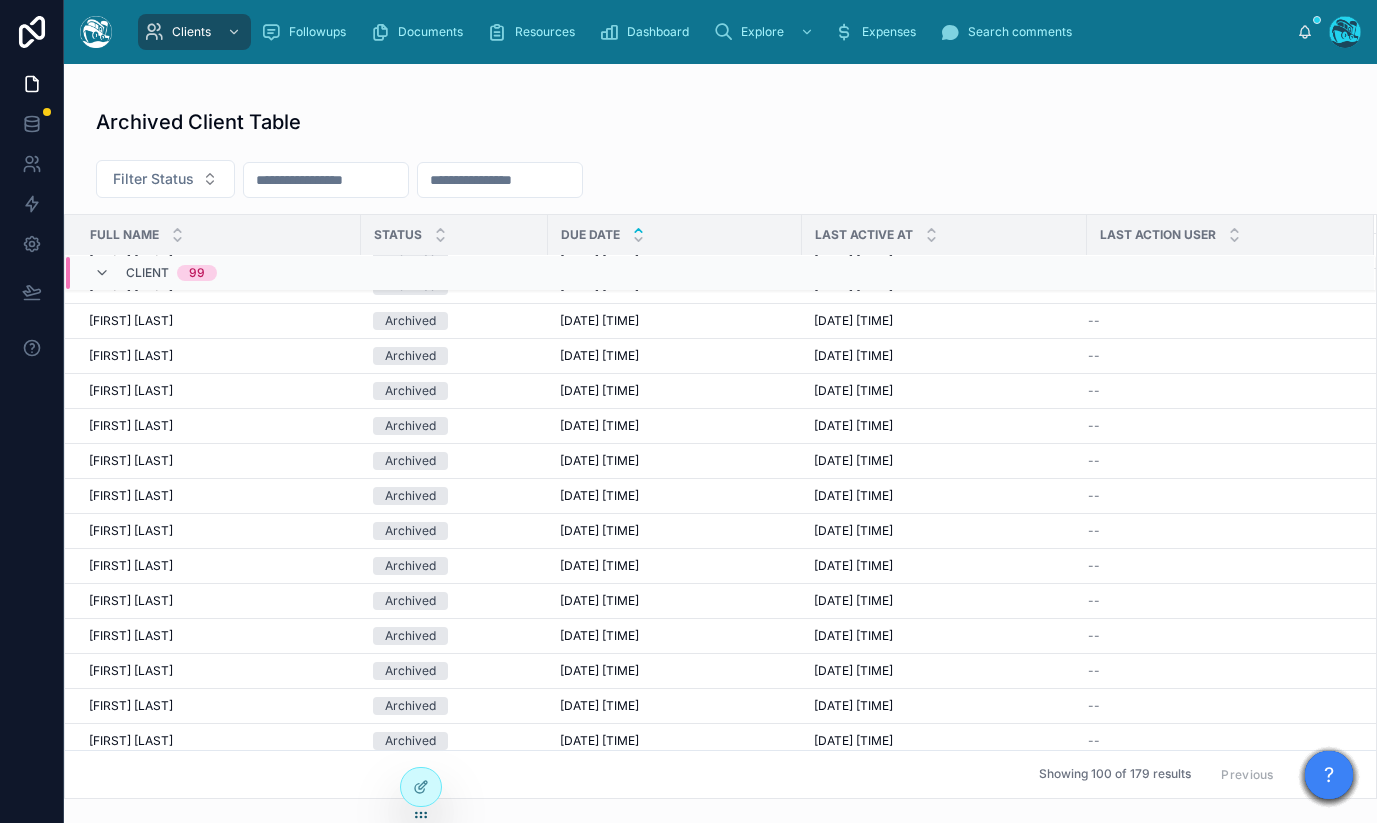 scroll, scrollTop: 0, scrollLeft: 0, axis: both 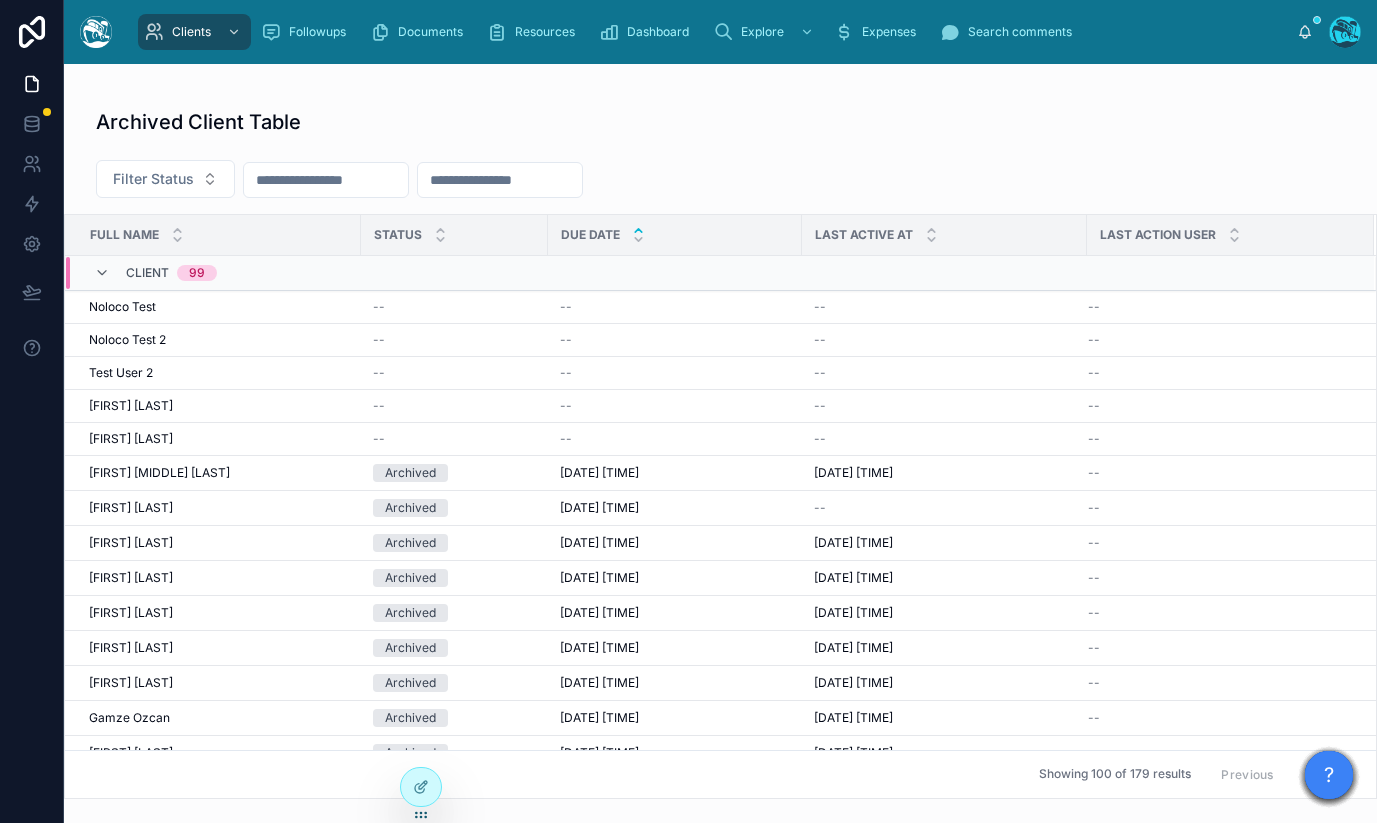 click at bounding box center [500, 180] 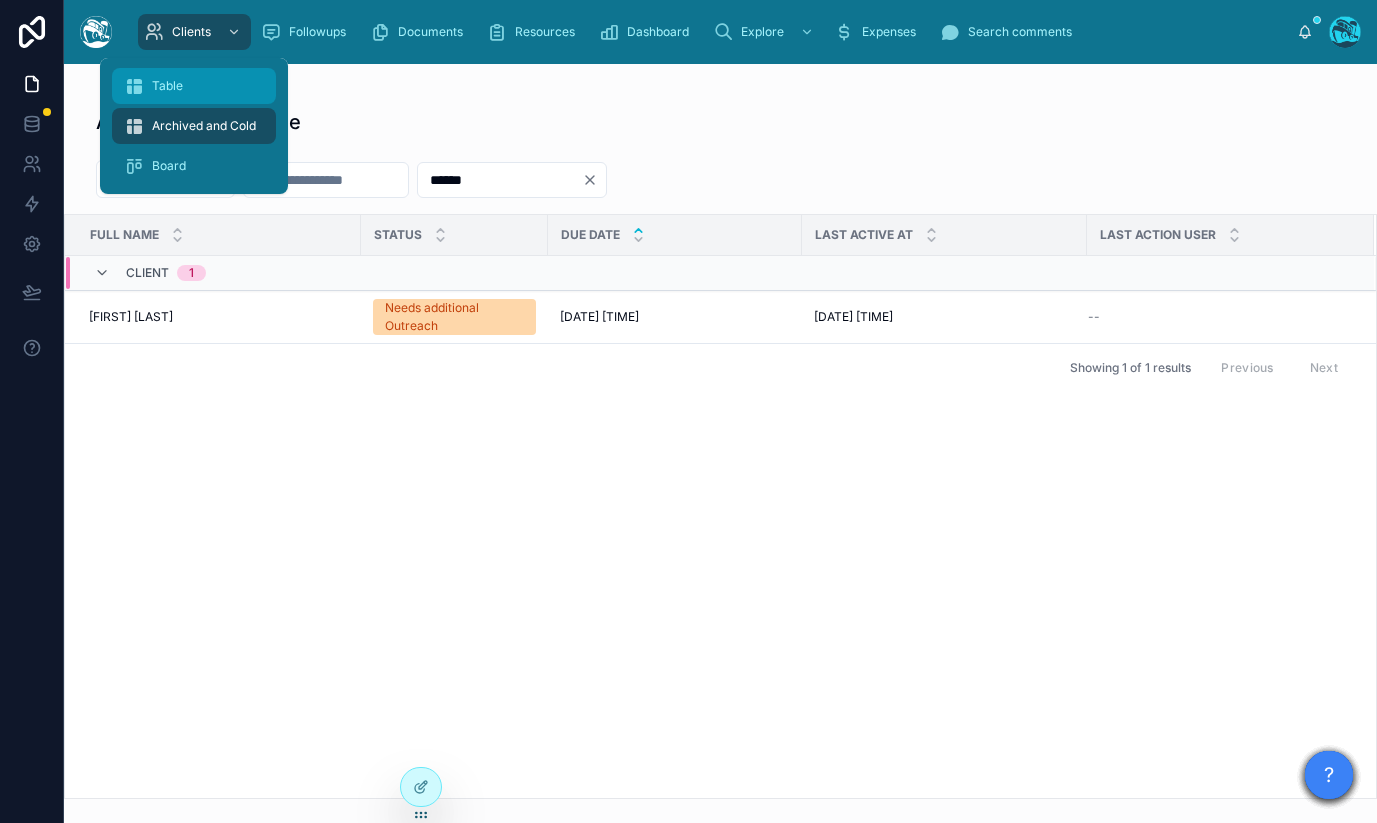 type on "******" 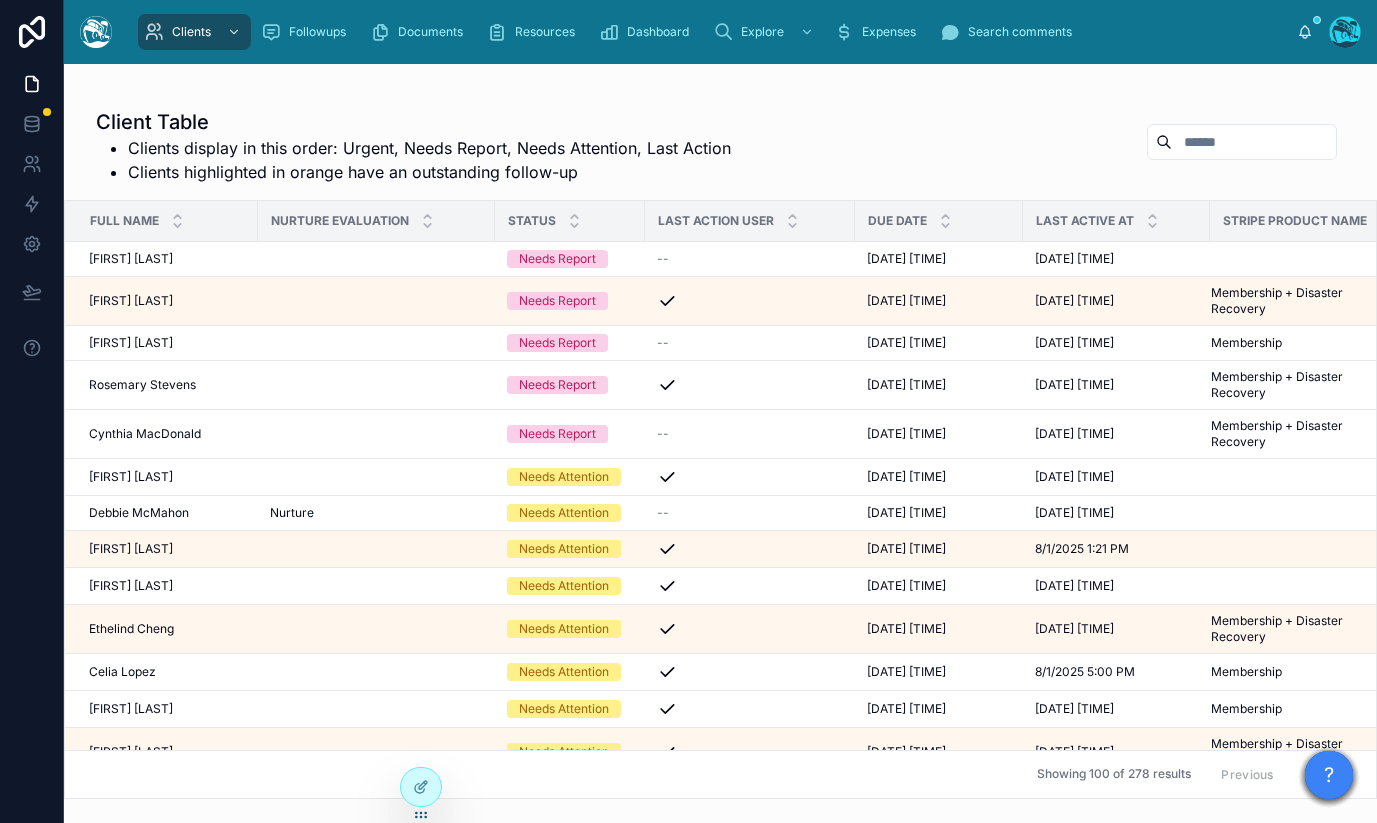 click at bounding box center (1242, 142) 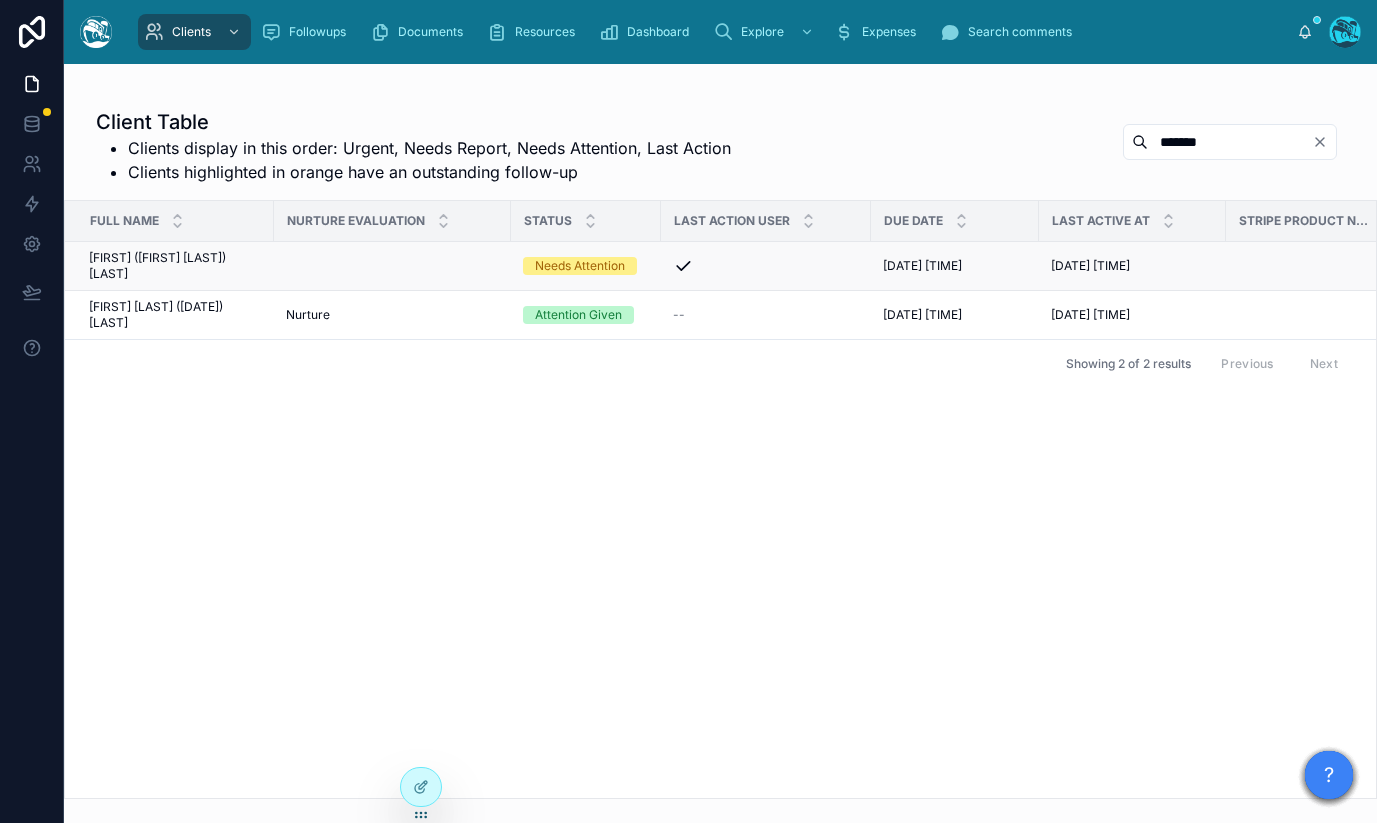 type on "*******" 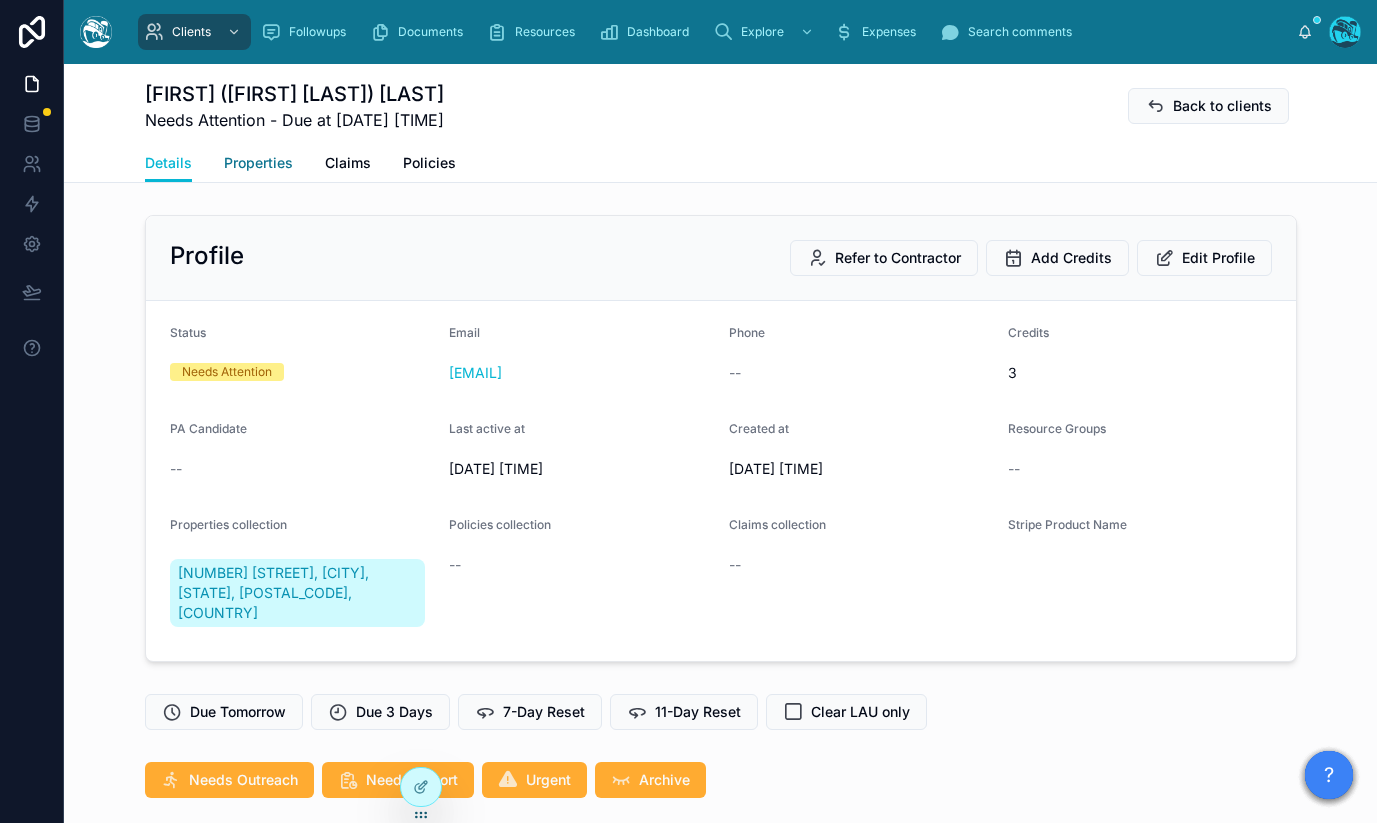 click on "Properties" at bounding box center [258, 163] 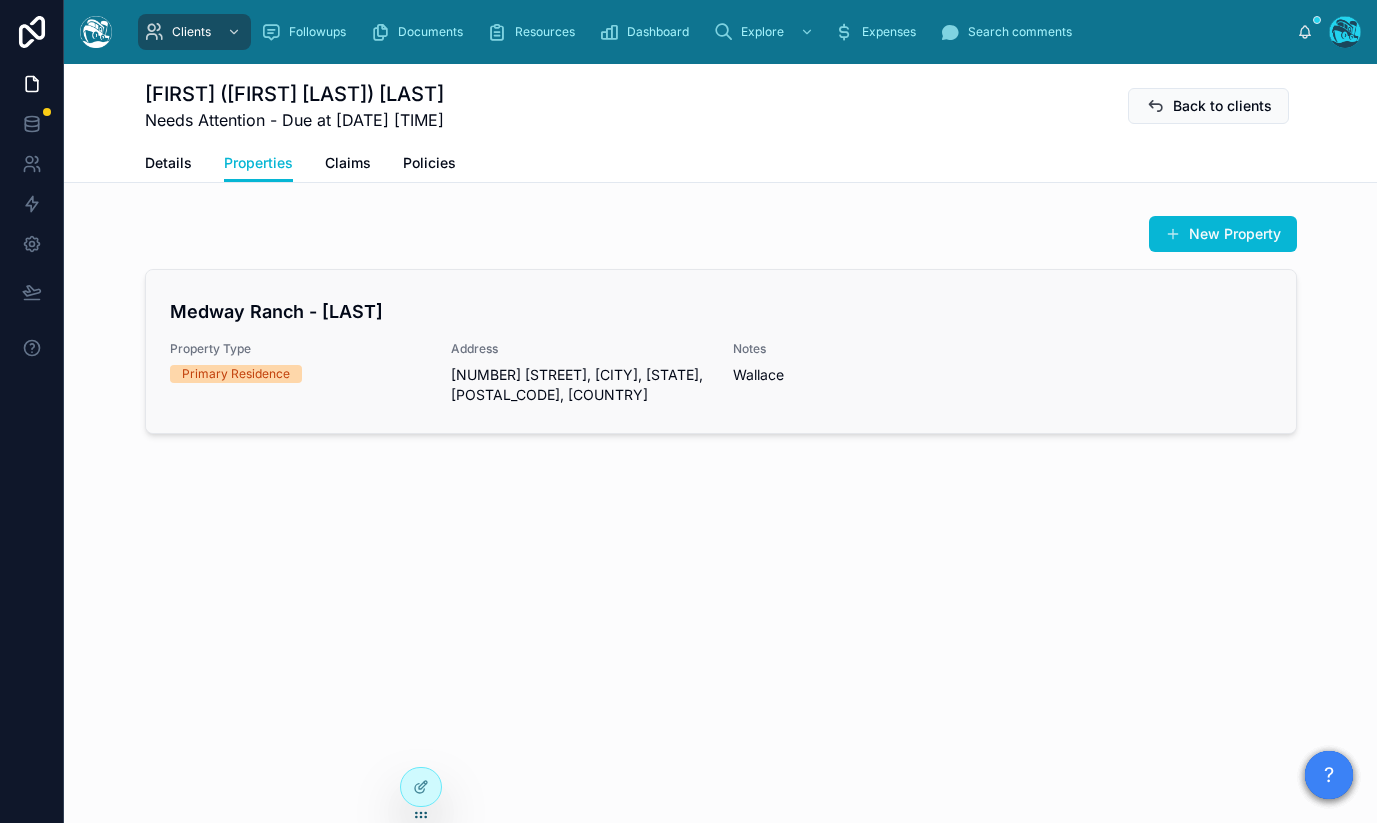 click on "Medway Ranch - [LAST]" at bounding box center [721, 311] 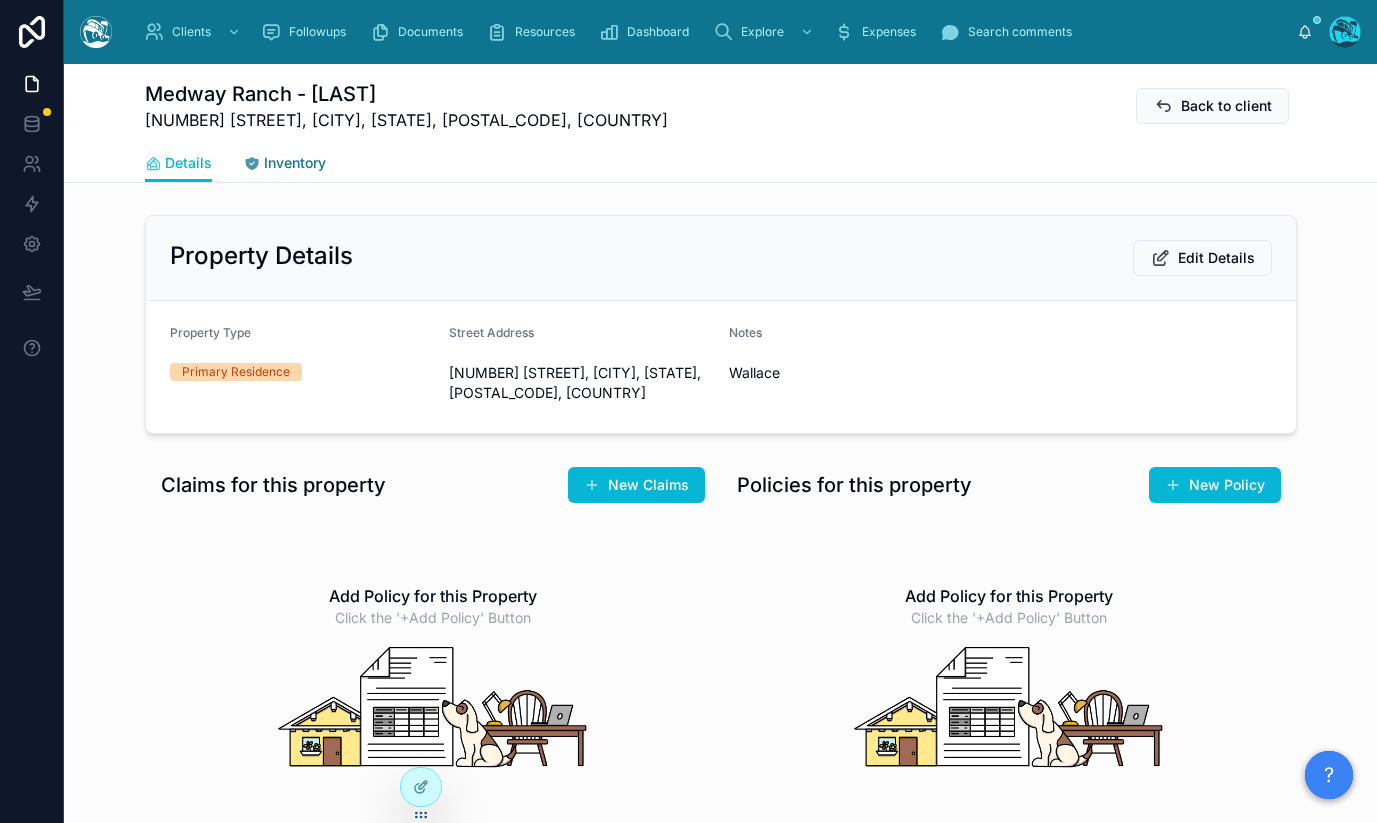 click on "Inventory" at bounding box center [295, 163] 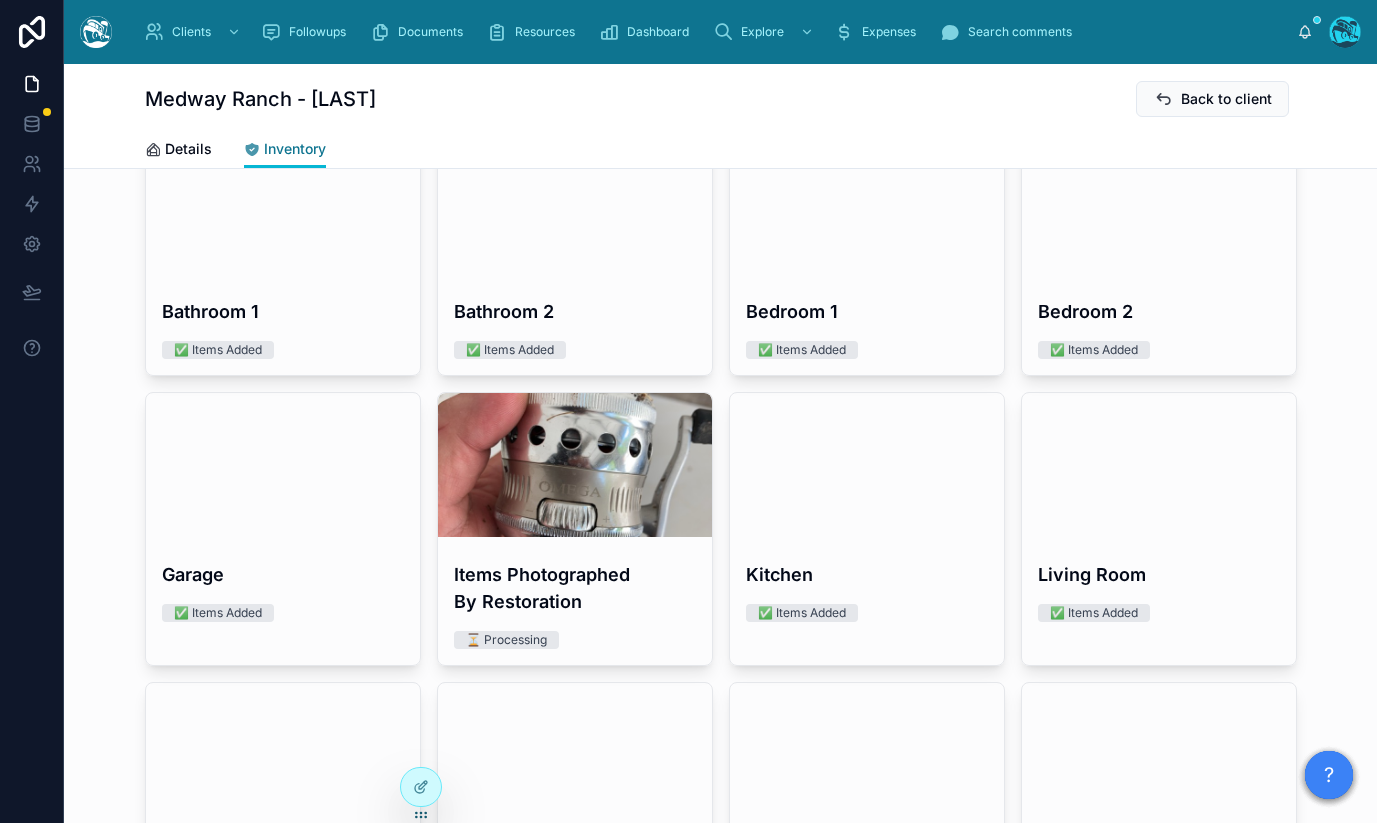 scroll, scrollTop: 144, scrollLeft: 0, axis: vertical 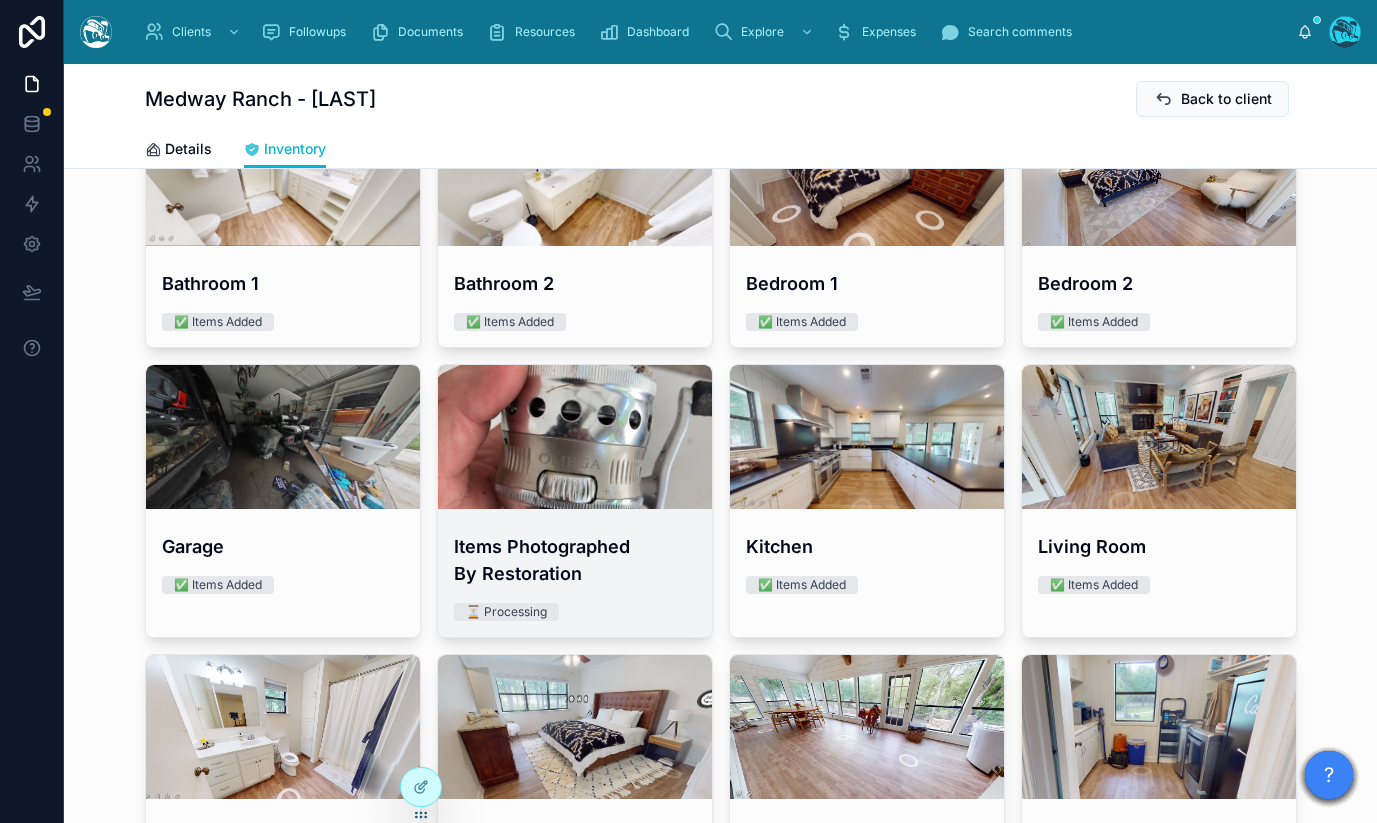 click at bounding box center [575, 437] 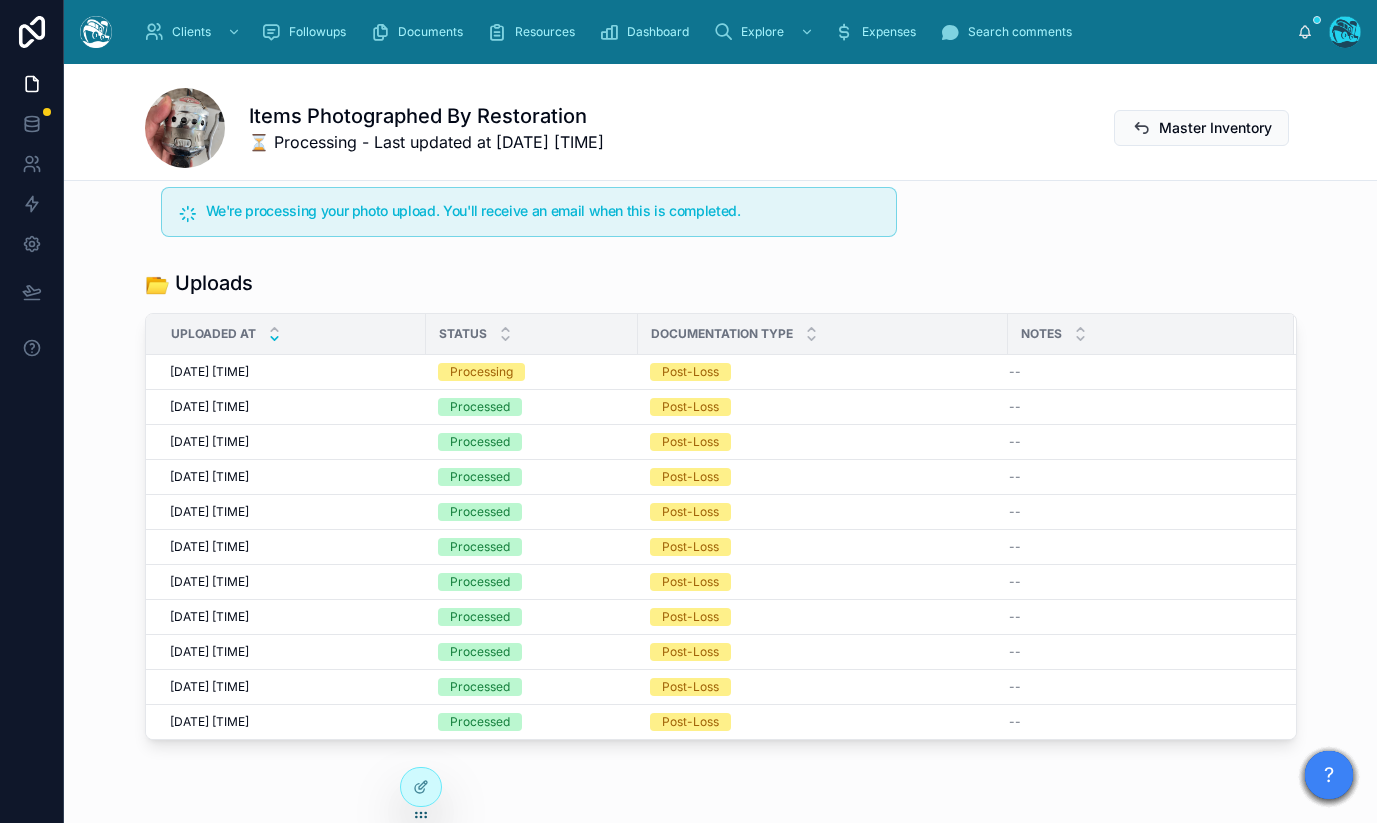 scroll, scrollTop: 0, scrollLeft: 0, axis: both 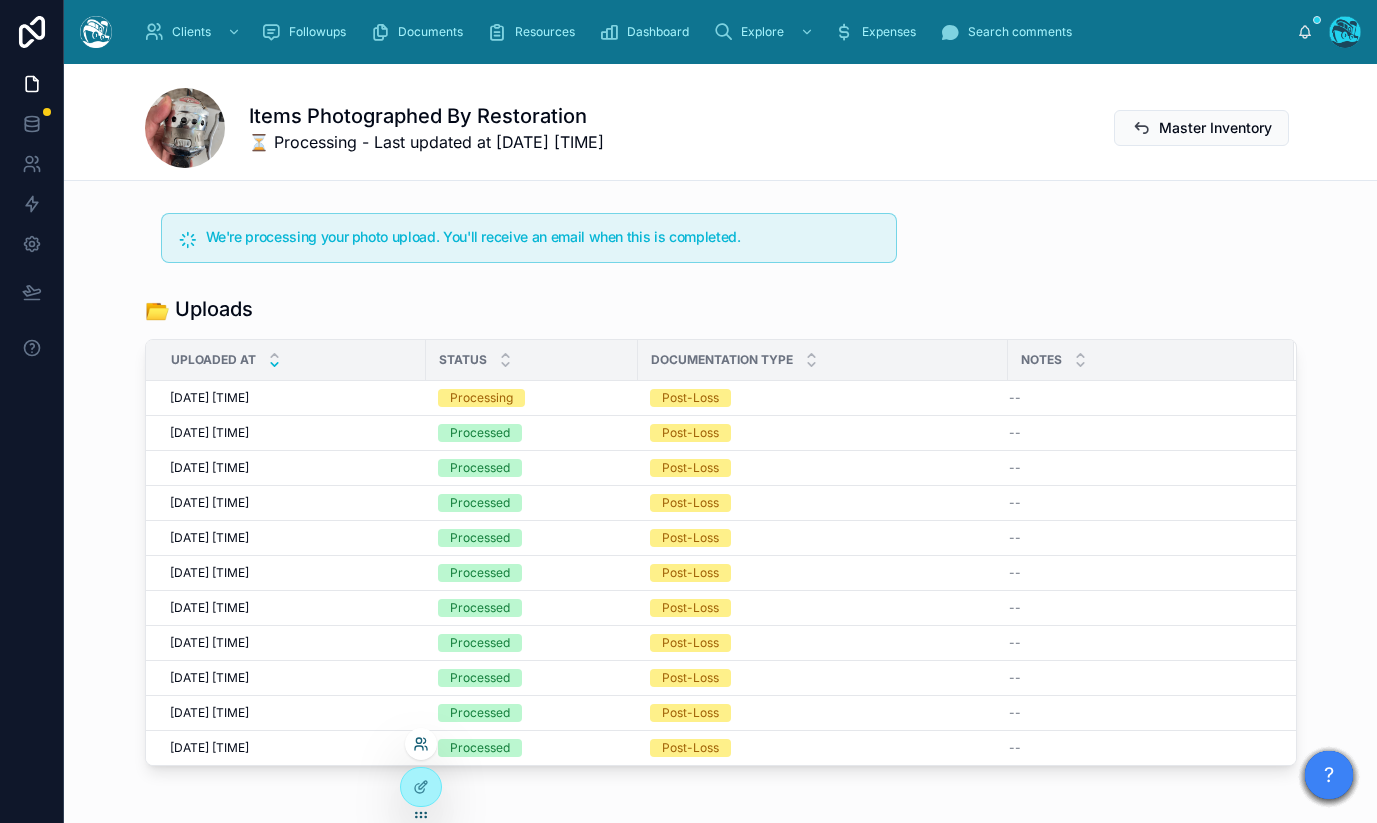 click 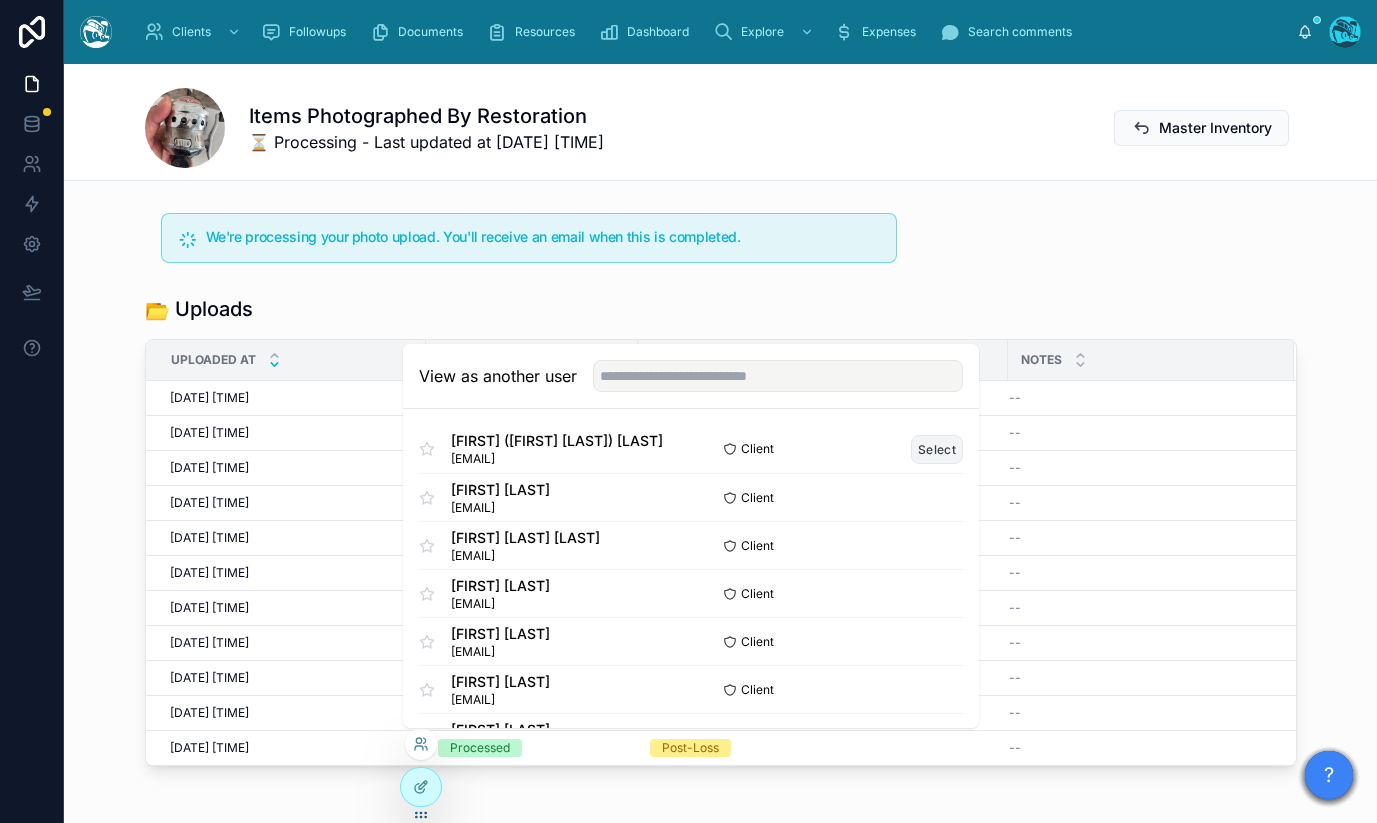 click on "Select" at bounding box center (937, 449) 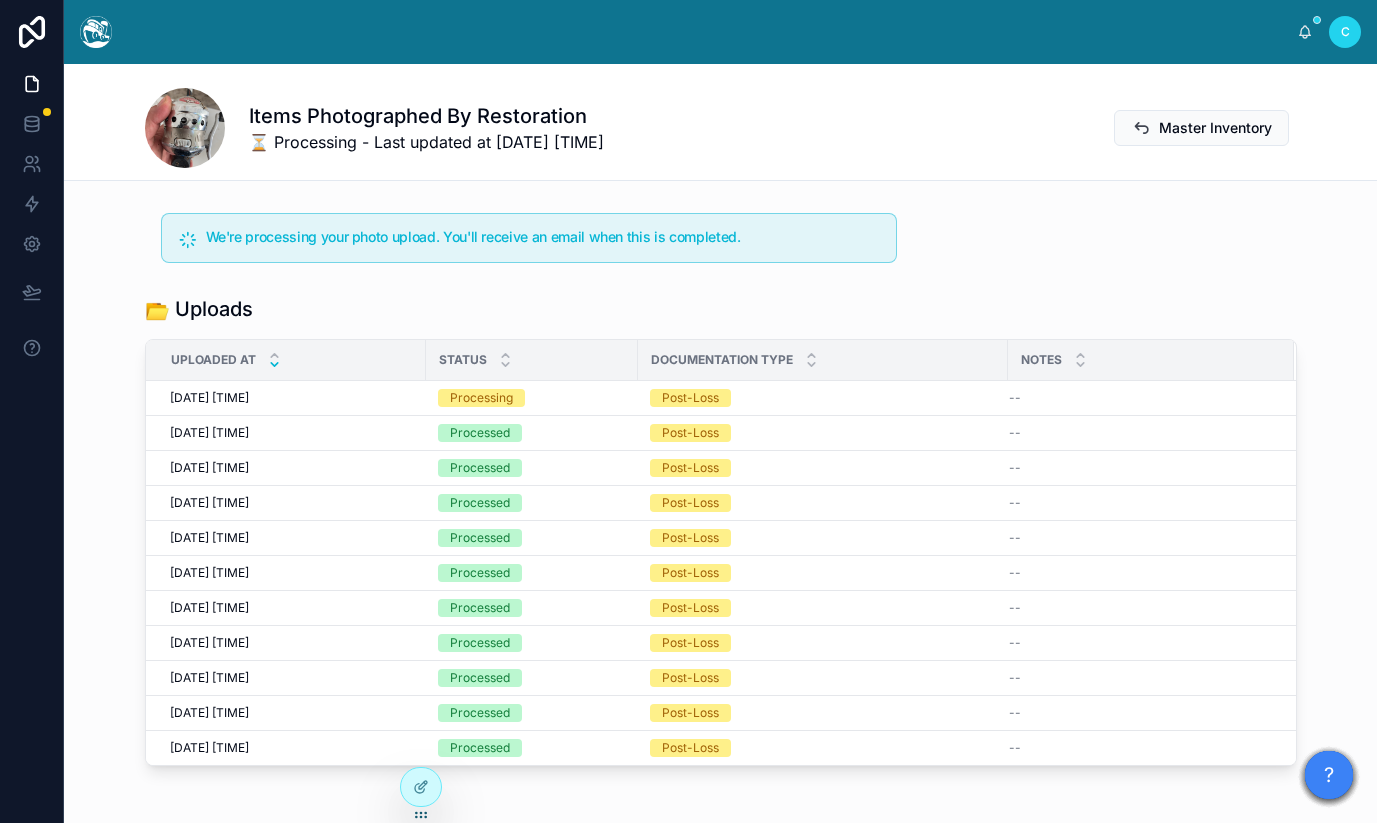scroll, scrollTop: 0, scrollLeft: 0, axis: both 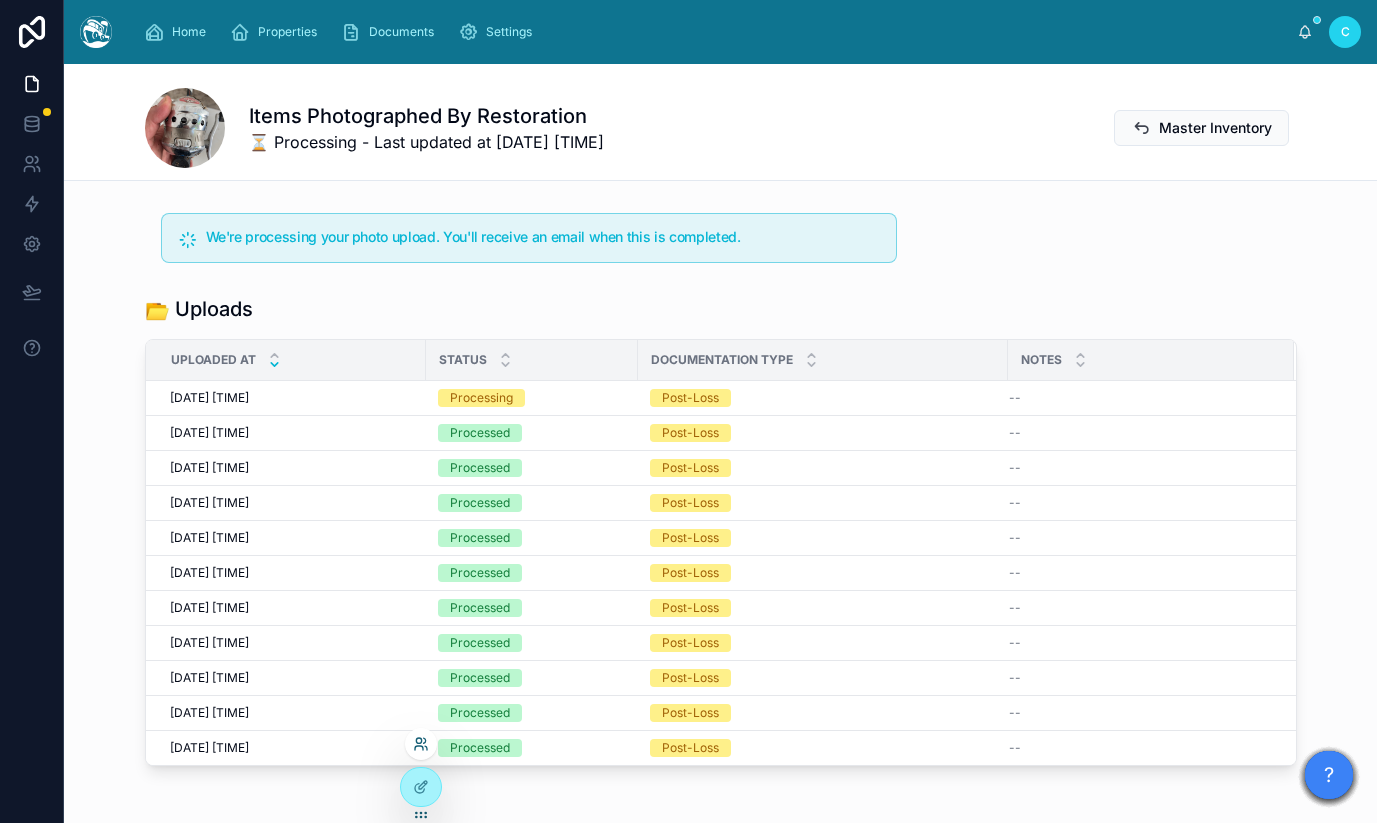 click 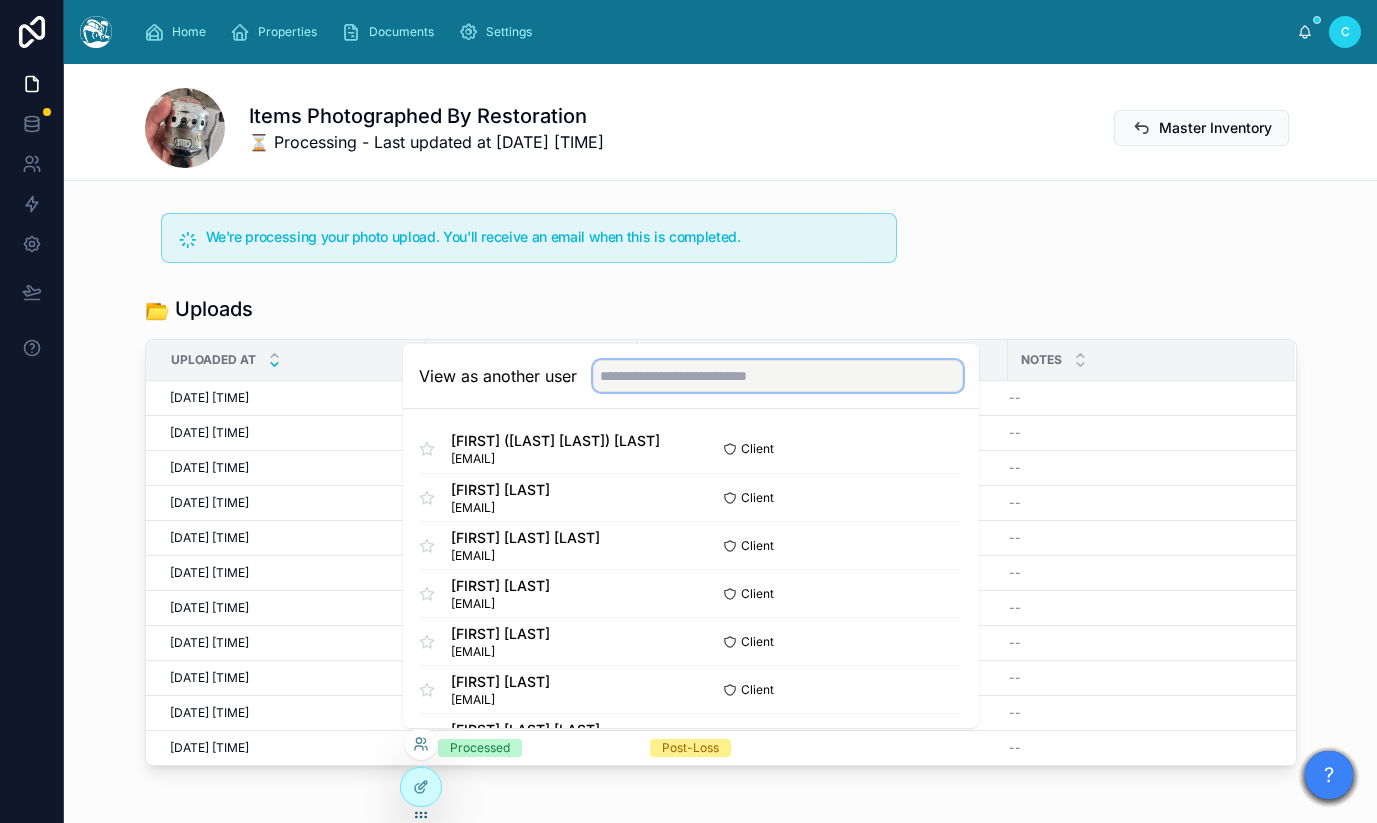 click at bounding box center [778, 376] 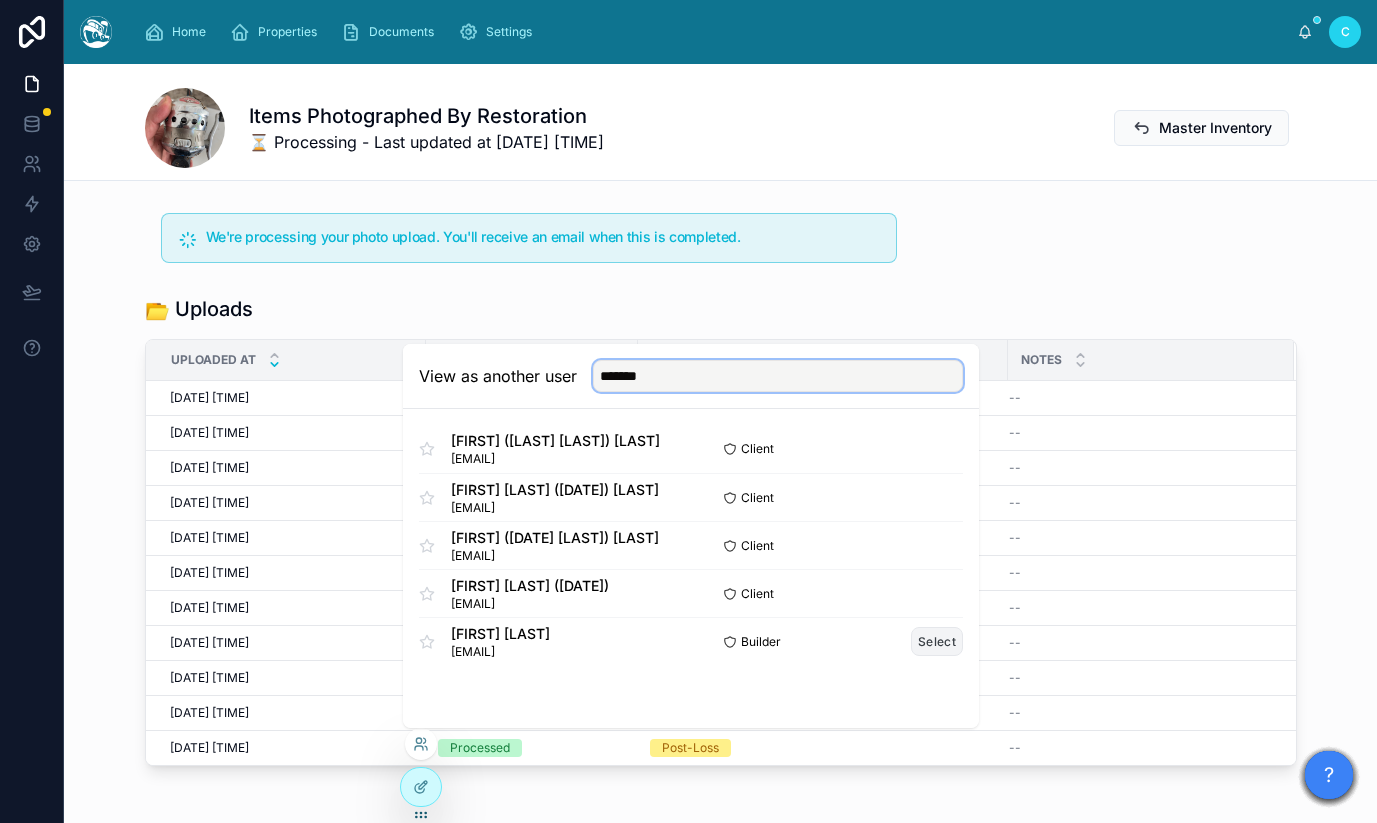 type on "*******" 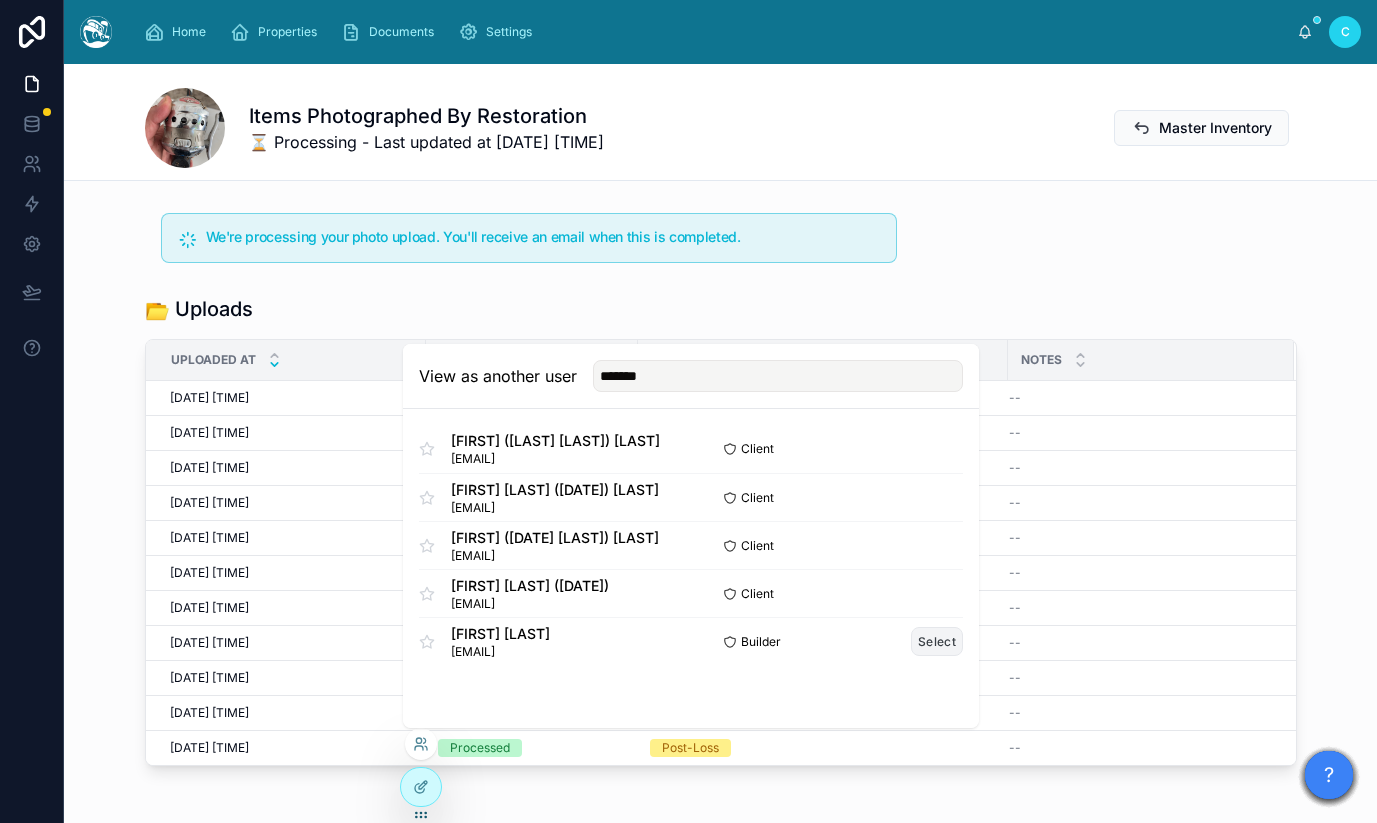 click on "Select" at bounding box center [937, 641] 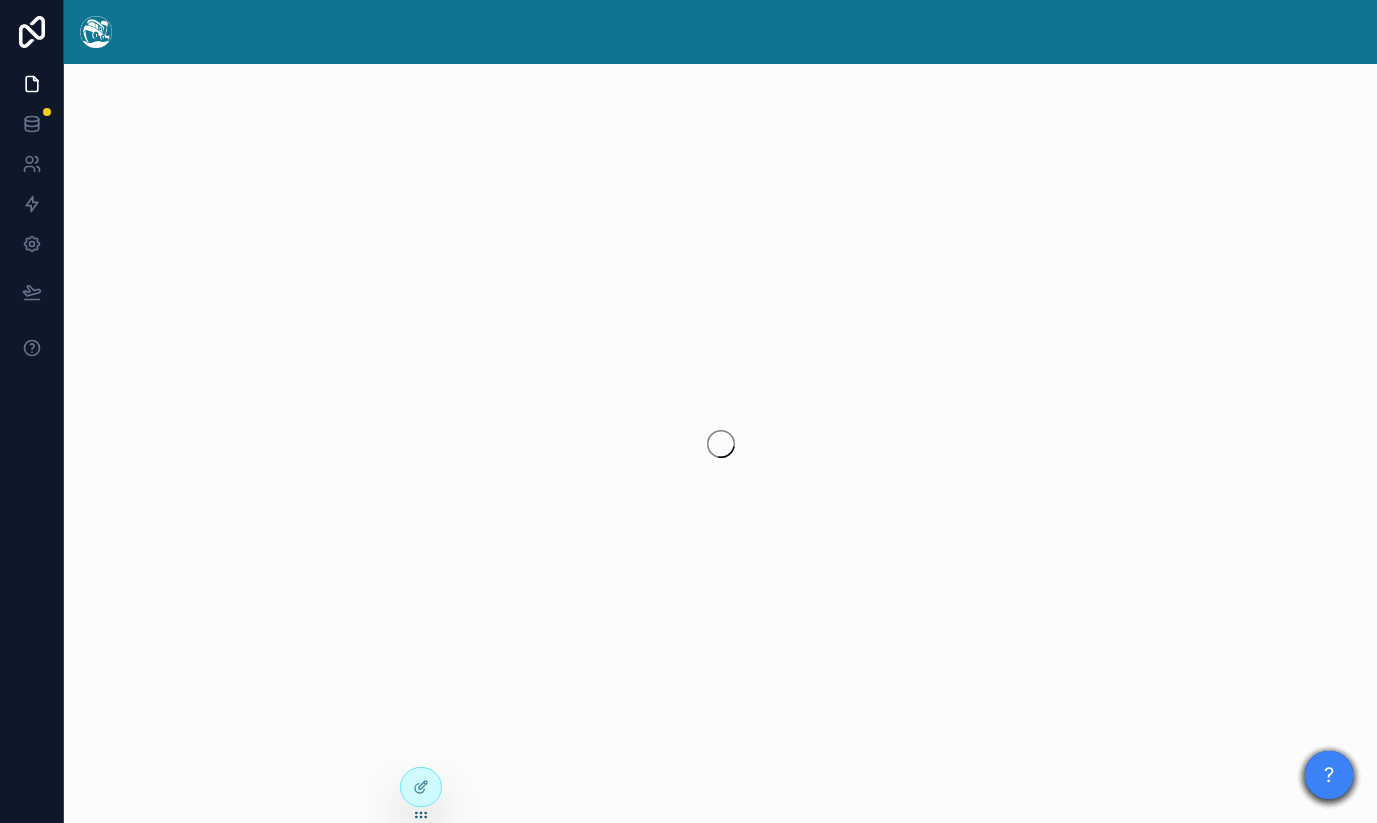 scroll, scrollTop: 0, scrollLeft: 0, axis: both 